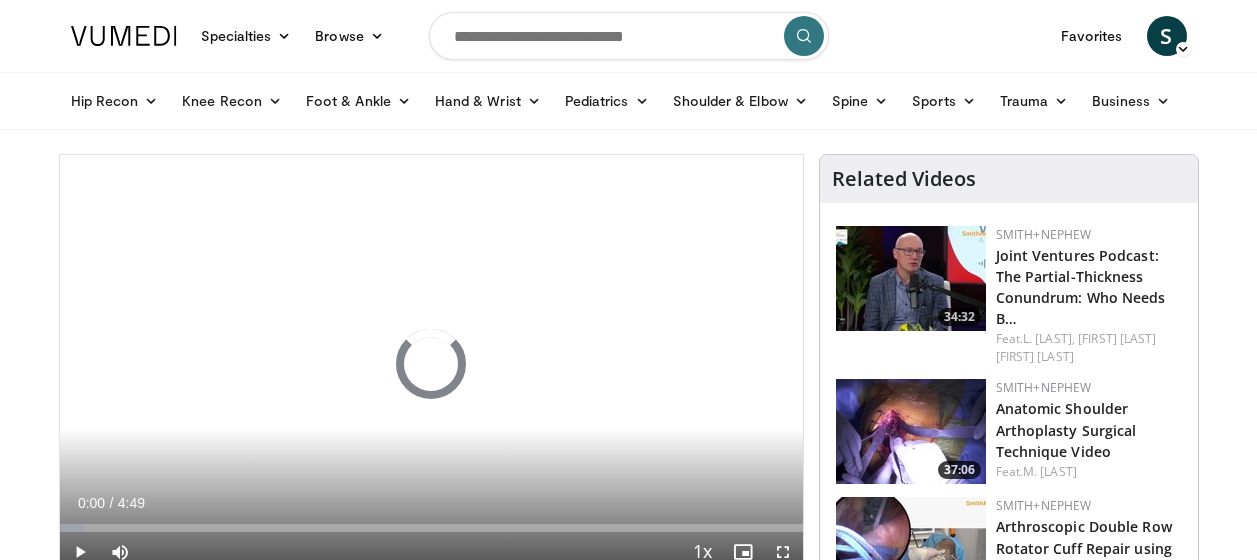 scroll, scrollTop: 200, scrollLeft: 0, axis: vertical 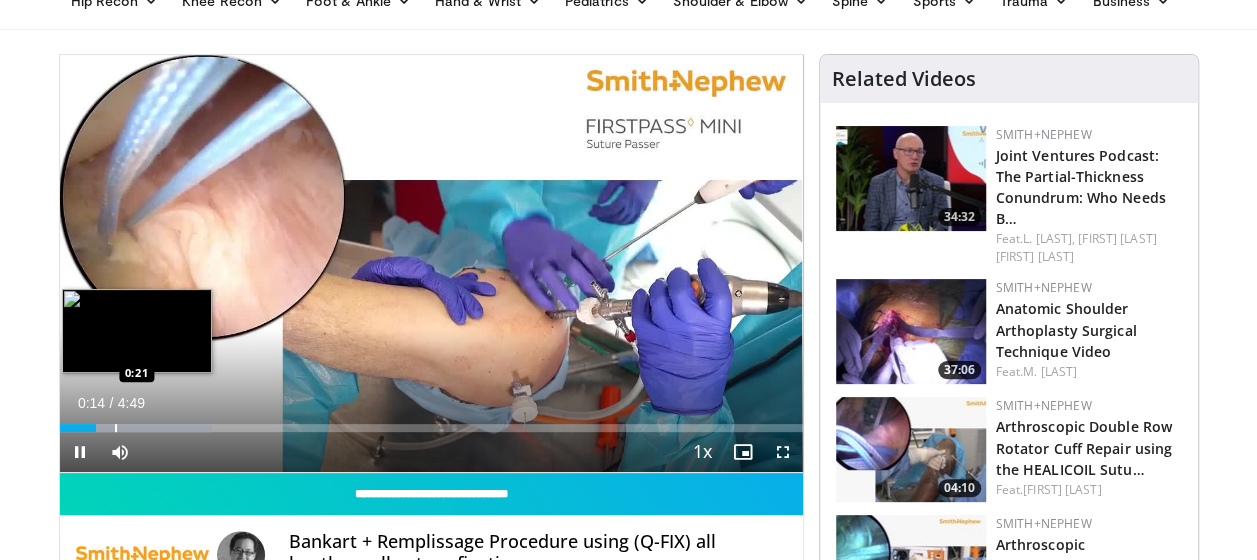 click at bounding box center [116, 428] 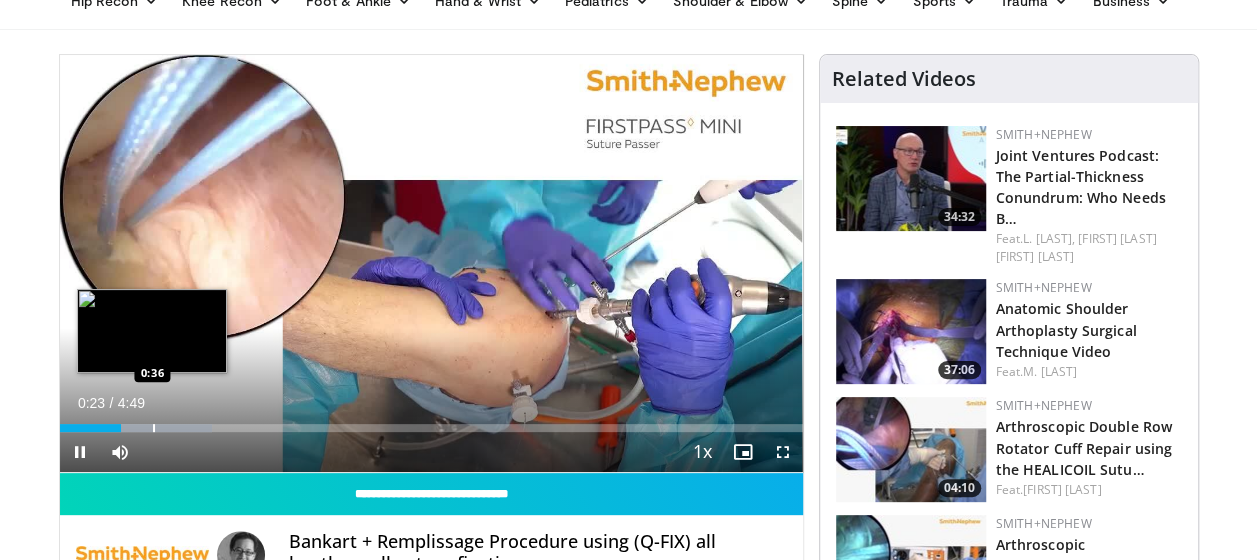 click at bounding box center (154, 428) 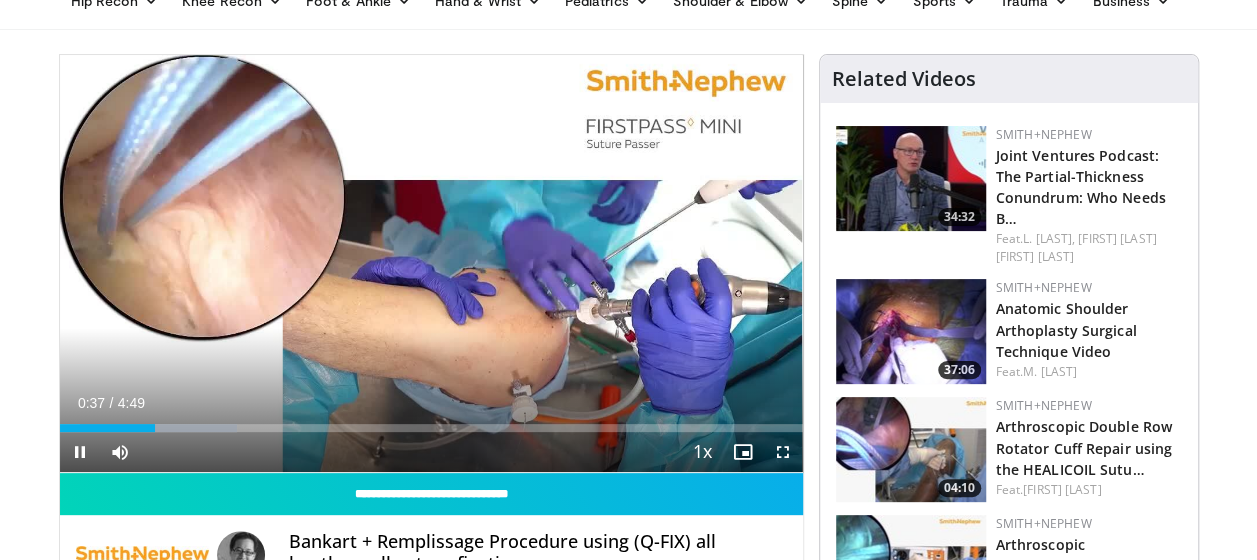 click on "Current Time 0:37 / Duration 4:49 Pause Skip Backward Skip Forward Mute Loaded : 23.94% 0:37 0:37 Stream Type LIVE Seek to live, currently behind live LIVE 1x Playback Rate 0.5x 0.75x 1x , selected 1.25x 1.5x 1.75x 2x Chapters Chapters Descriptions descriptions off , selected Captions captions settings , opens captions settings dialog captions off , selected Audio Track en (Main) , selected Fullscreen Enable picture-in-picture mode" at bounding box center (431, 452) 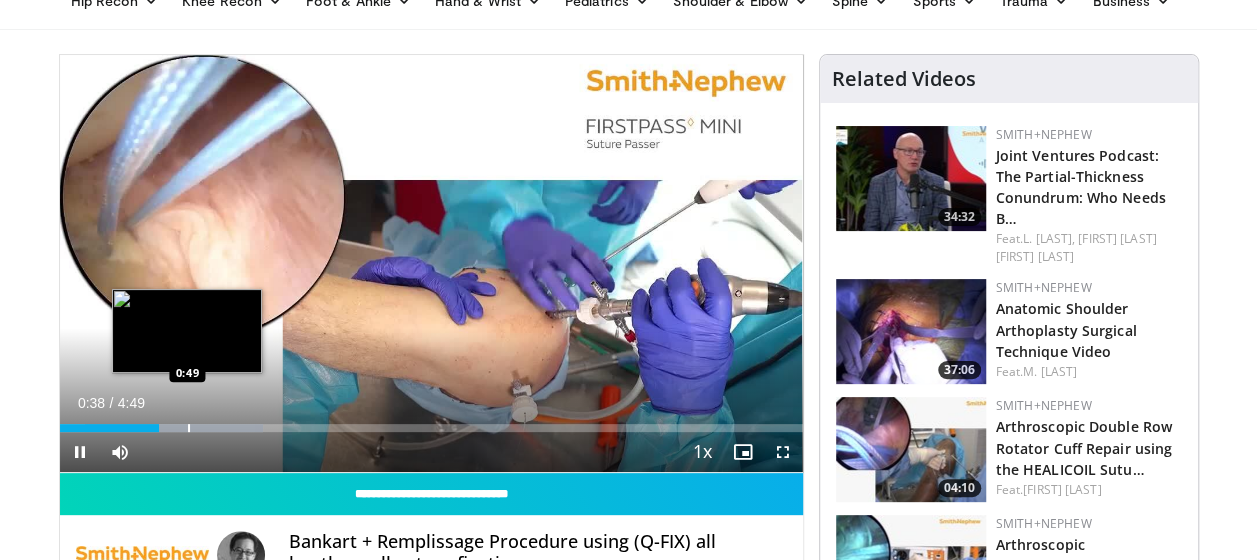 click at bounding box center (189, 428) 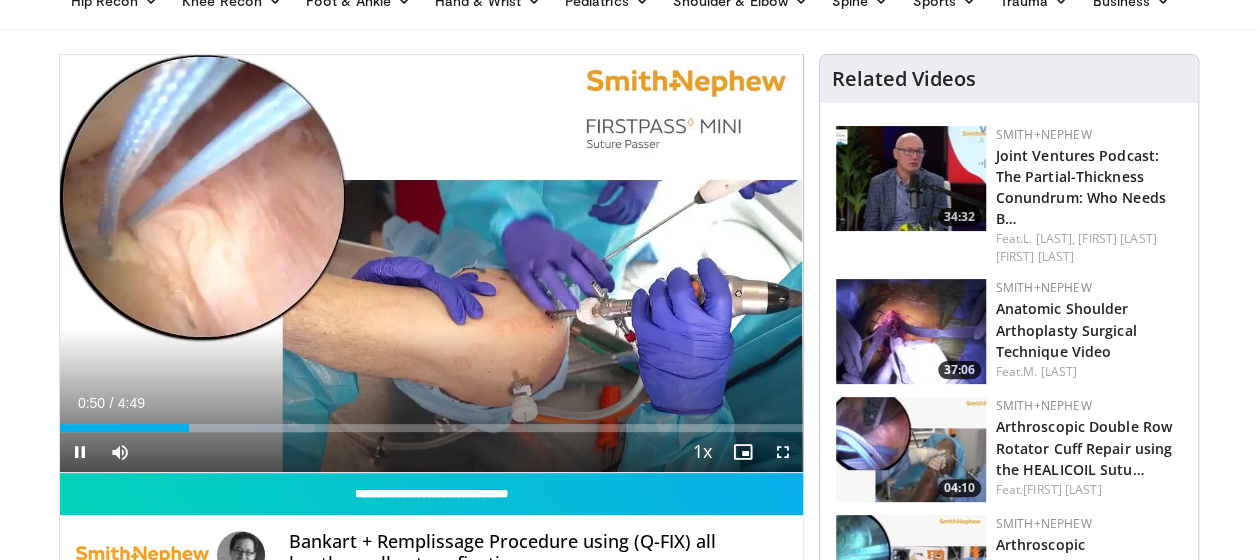click on "Current Time  0:50 / Duration  4:49 Pause Skip Backward Skip Forward Mute Loaded :  34.21% 0:50 0:50 Stream Type  LIVE Seek to live, currently behind live LIVE   1x Playback Rate 0.5x 0.75x 1x , selected 1.25x 1.5x 1.75x 2x Chapters Chapters Descriptions descriptions off , selected Captions captions settings , opens captions settings dialog captions off , selected Audio Track en (Main) , selected Fullscreen Enable picture-in-picture mode" at bounding box center (431, 452) 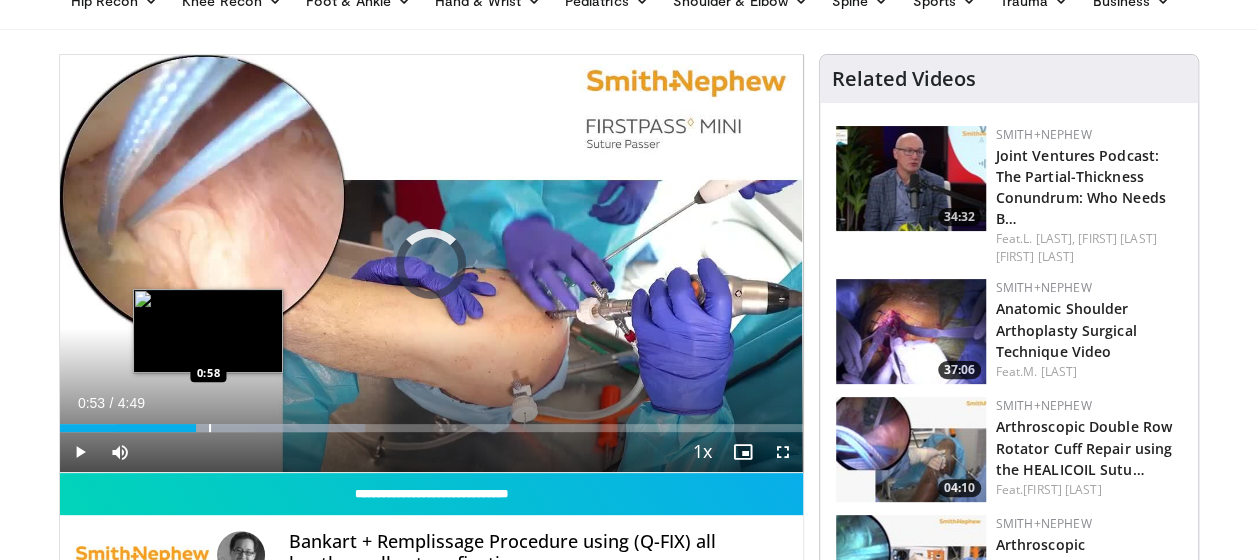 click at bounding box center (210, 428) 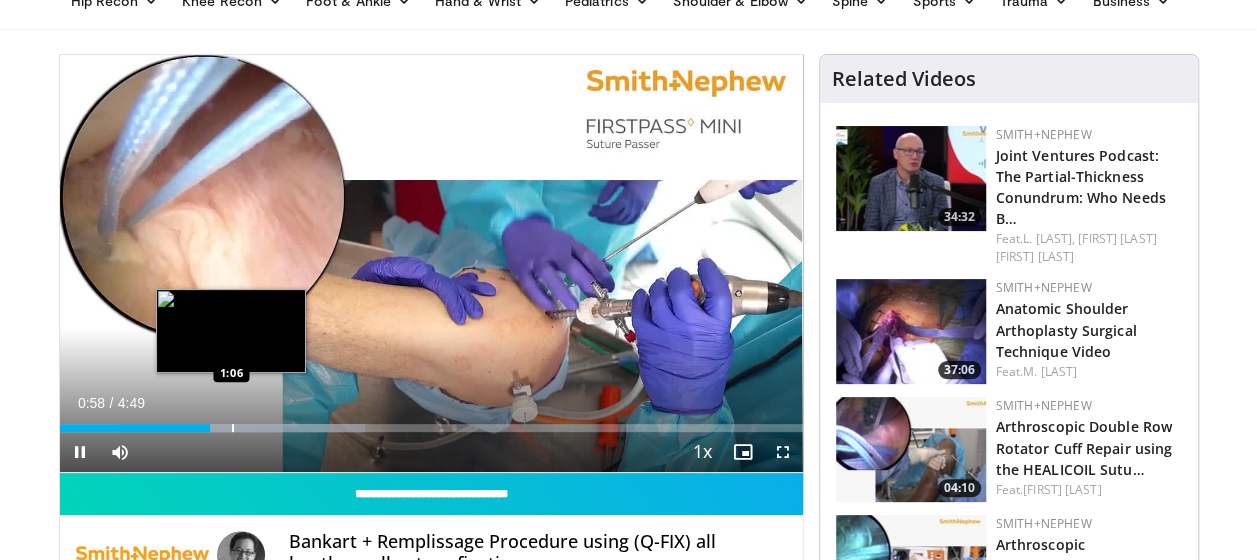 click at bounding box center (233, 428) 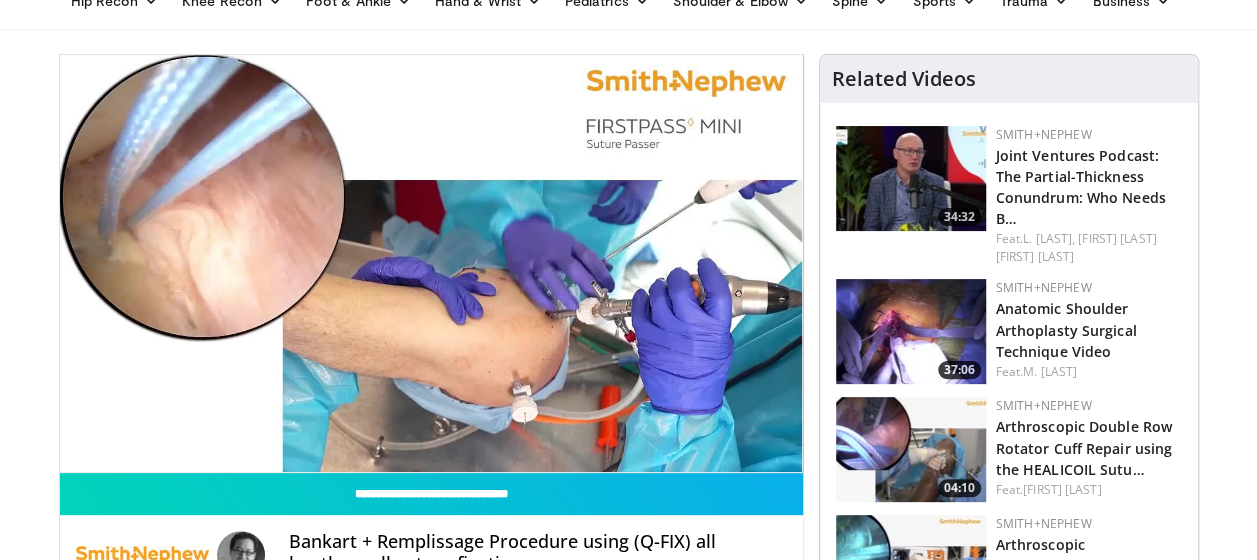 click on "Specialties
Adult & Family Medicine
Allergy, Asthma, Immunology
Anesthesiology
Cardiology
Dental
Dermatology
Endocrinology
Gastroenterology & Hepatology
General Surgery
Hematology & Oncology
Infectious Disease
Nephrology
Neurology
Neurosurgery
Obstetrics & Gynecology
Ophthalmology
Oral Maxillofacial
Orthopaedics
Otolaryngology
Pediatrics
Plastic Surgery
Podiatry
Psychiatry
Pulmonology
Radiation Oncology
Radiology
Rheumatology
Urology" at bounding box center (628, 1399) 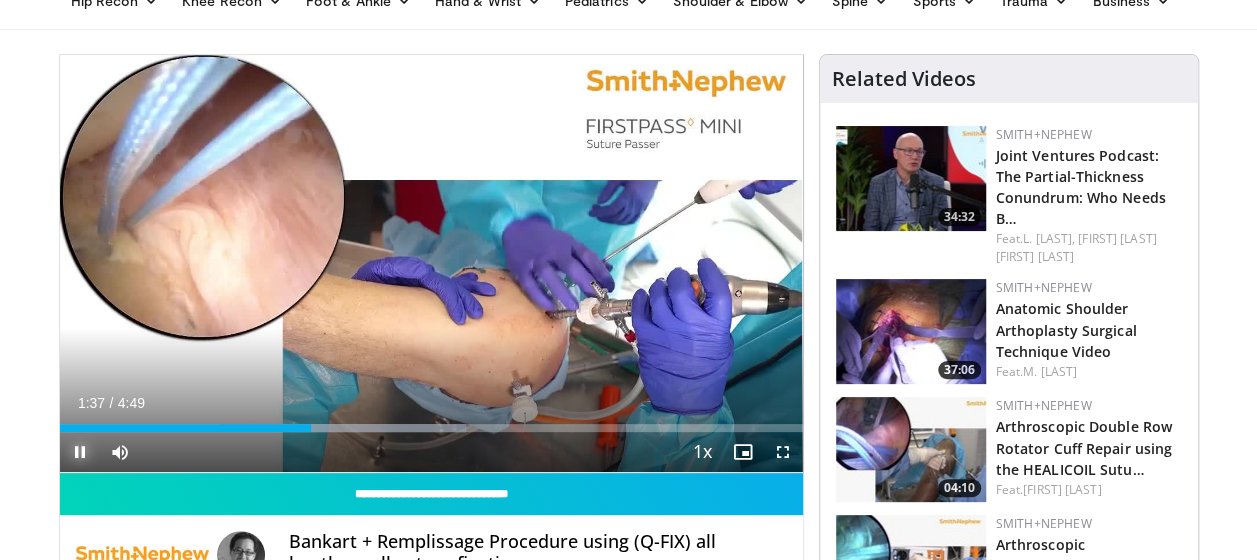click at bounding box center (80, 452) 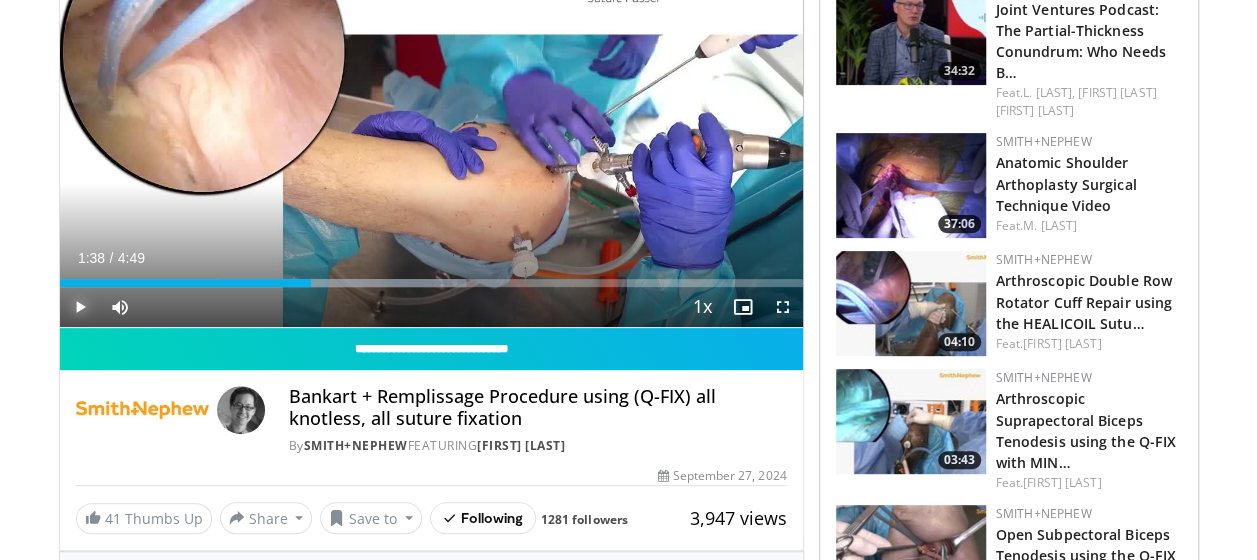 scroll, scrollTop: 0, scrollLeft: 0, axis: both 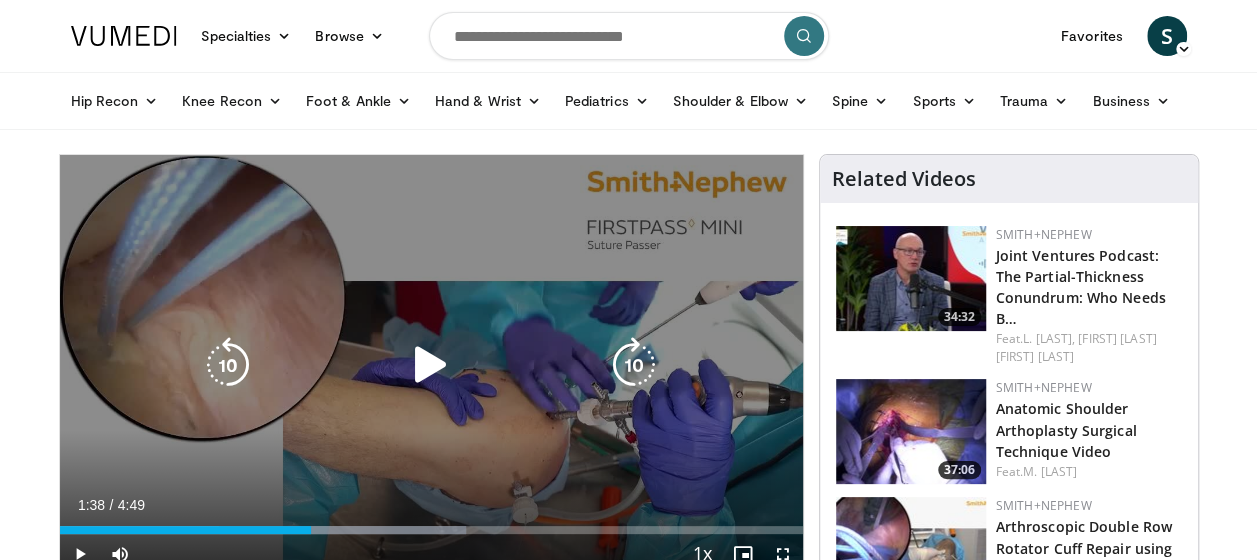 click at bounding box center [431, 365] 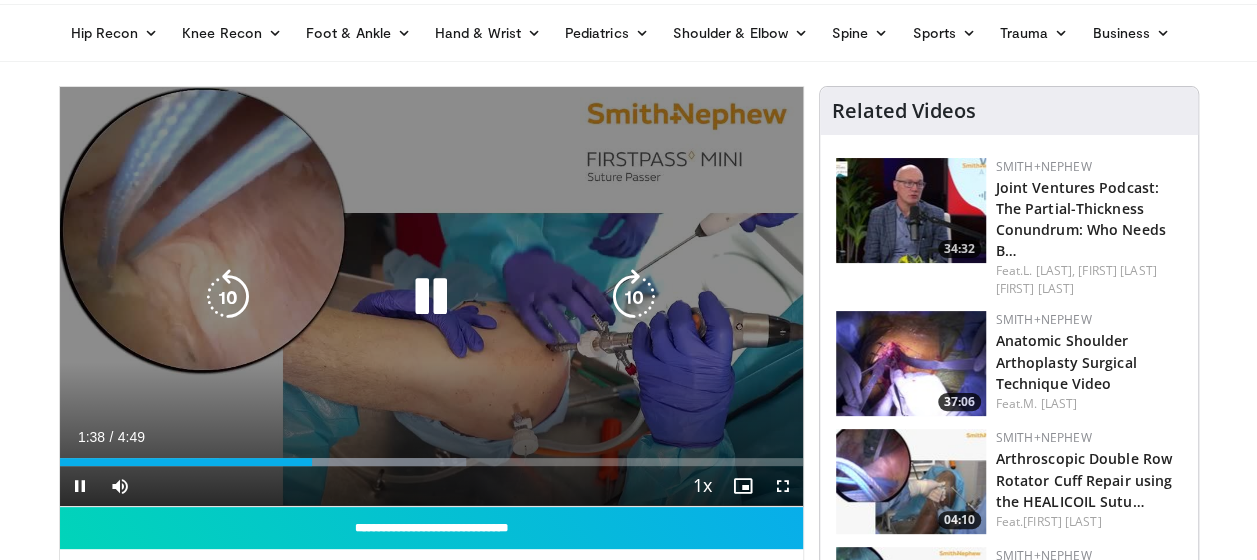 scroll, scrollTop: 100, scrollLeft: 0, axis: vertical 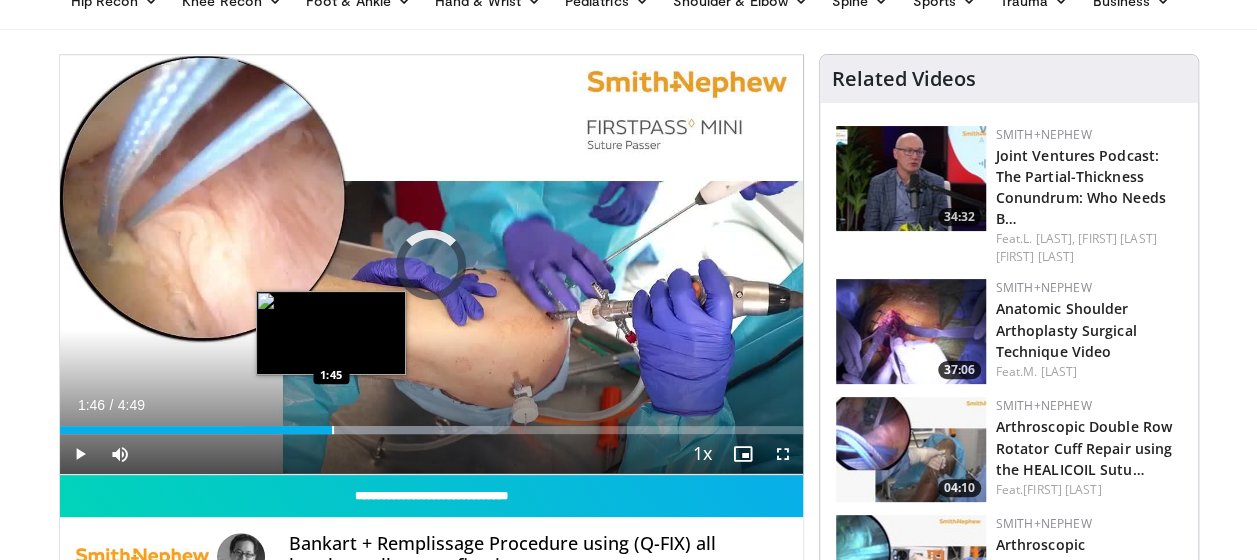 click at bounding box center (333, 430) 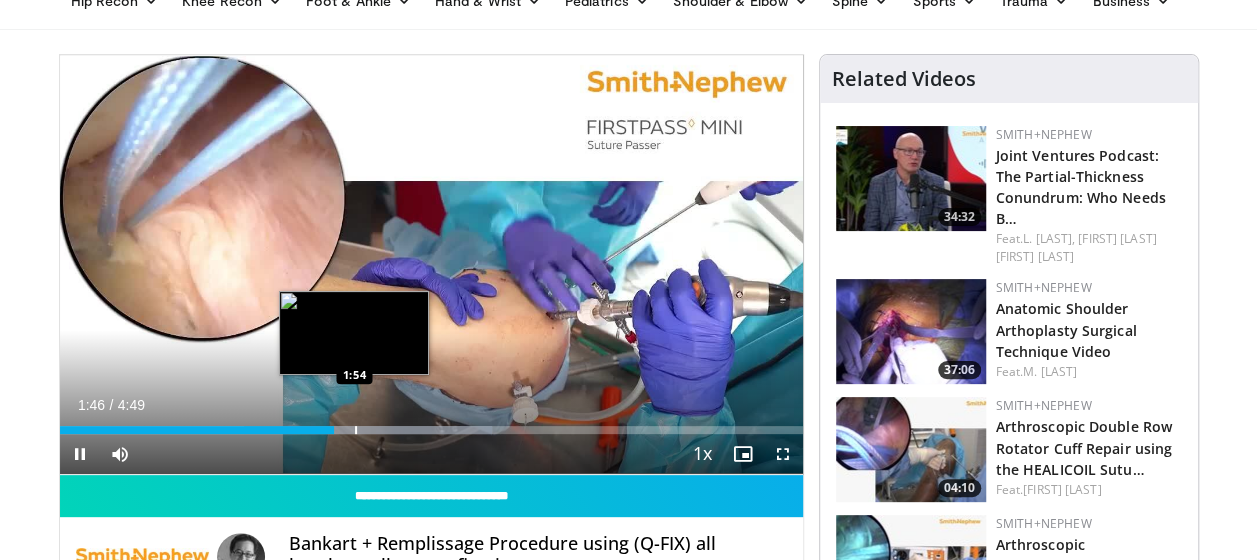 click at bounding box center (356, 430) 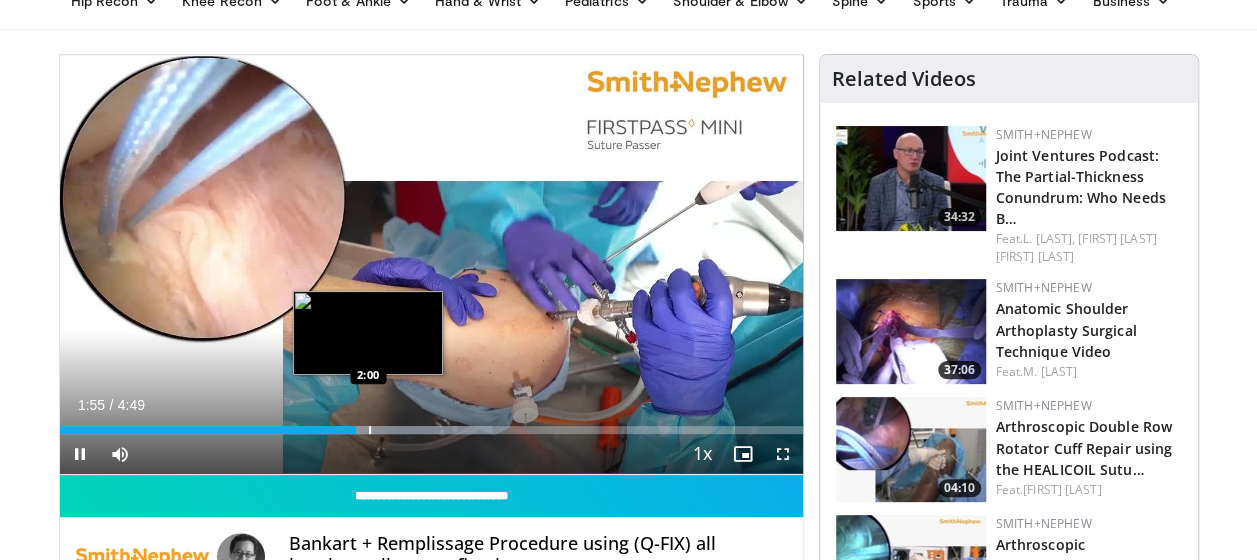 click at bounding box center (370, 430) 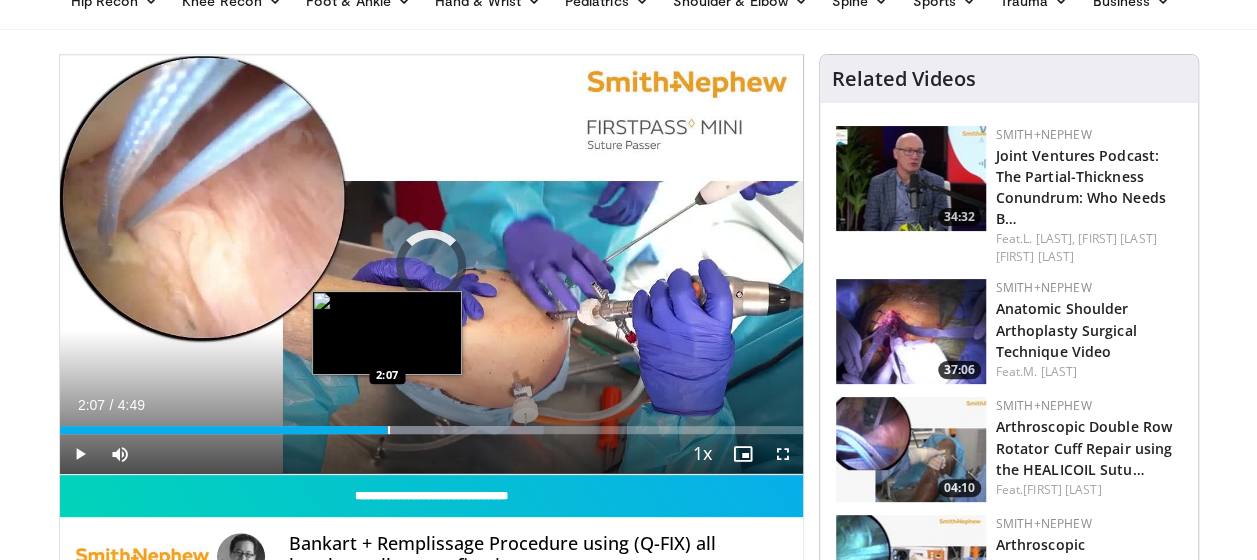 click at bounding box center [389, 430] 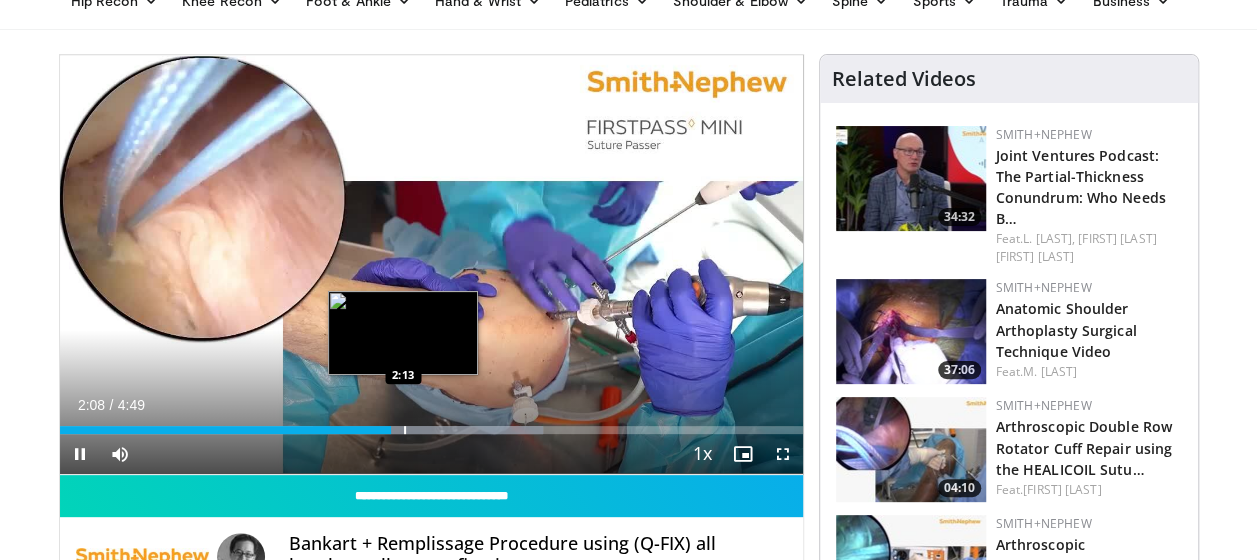 click on "10 seconds
Tap to unmute" at bounding box center [431, 264] 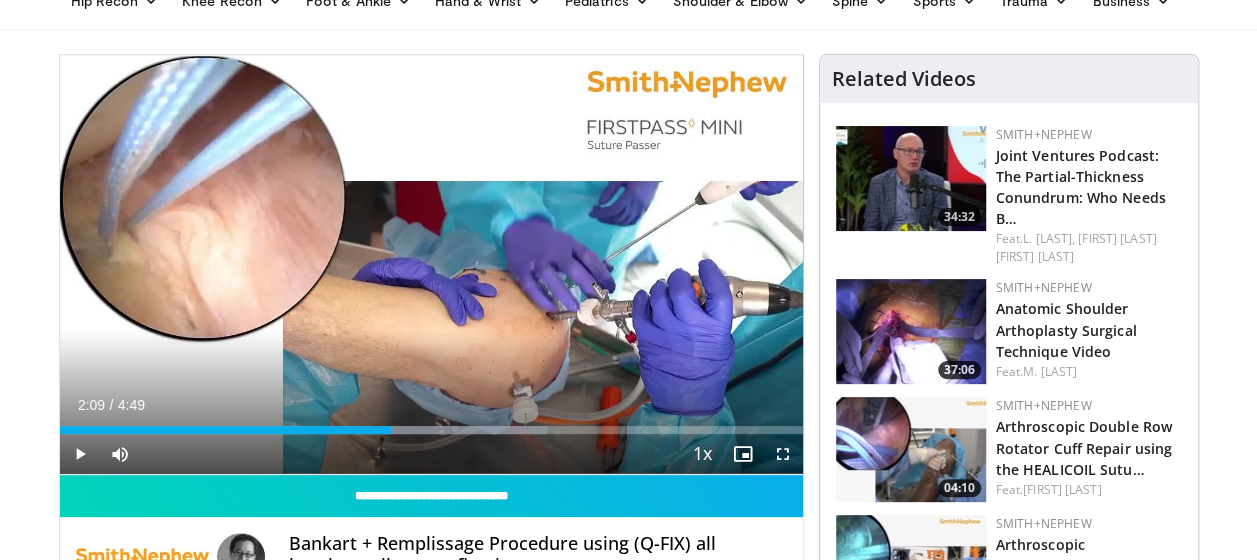 click on "Current Time  2:09 / Duration  4:49 Play Skip Backward Skip Forward Mute 29% Loaded :  65.64% 2:09 2:21 Stream Type  LIVE Seek to live, currently behind live LIVE   1x Playback Rate 0.5x 0.75x 1x , selected 1.25x 1.5x 1.75x 2x Chapters Chapters Descriptions descriptions off , selected Captions captions settings , opens captions settings dialog captions off , selected Audio Track en (Main) , selected Fullscreen Enable picture-in-picture mode" at bounding box center (431, 454) 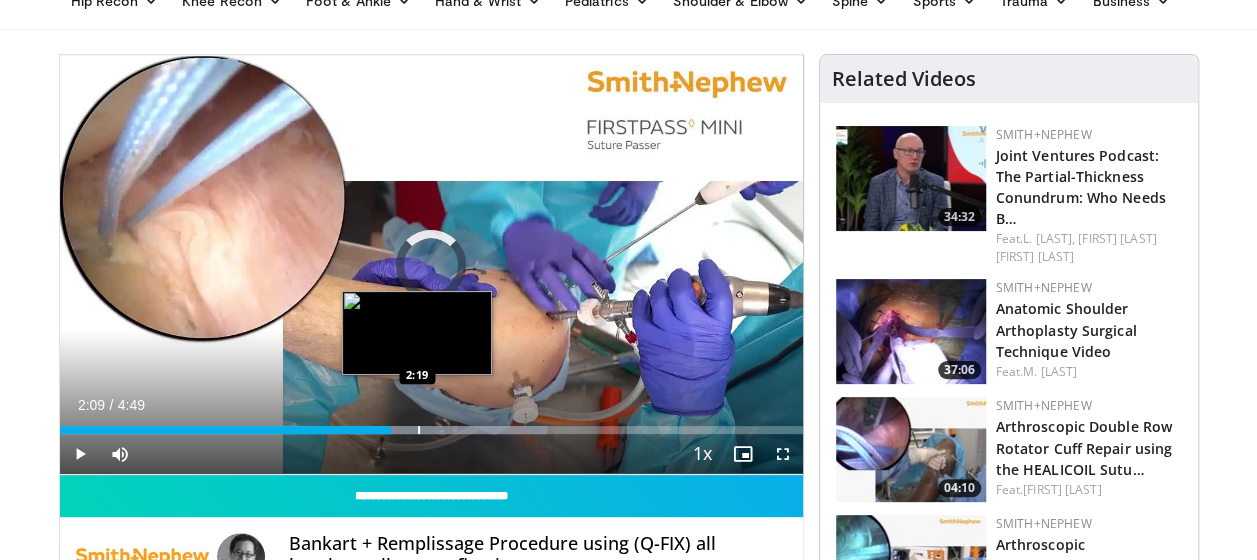 click at bounding box center (419, 430) 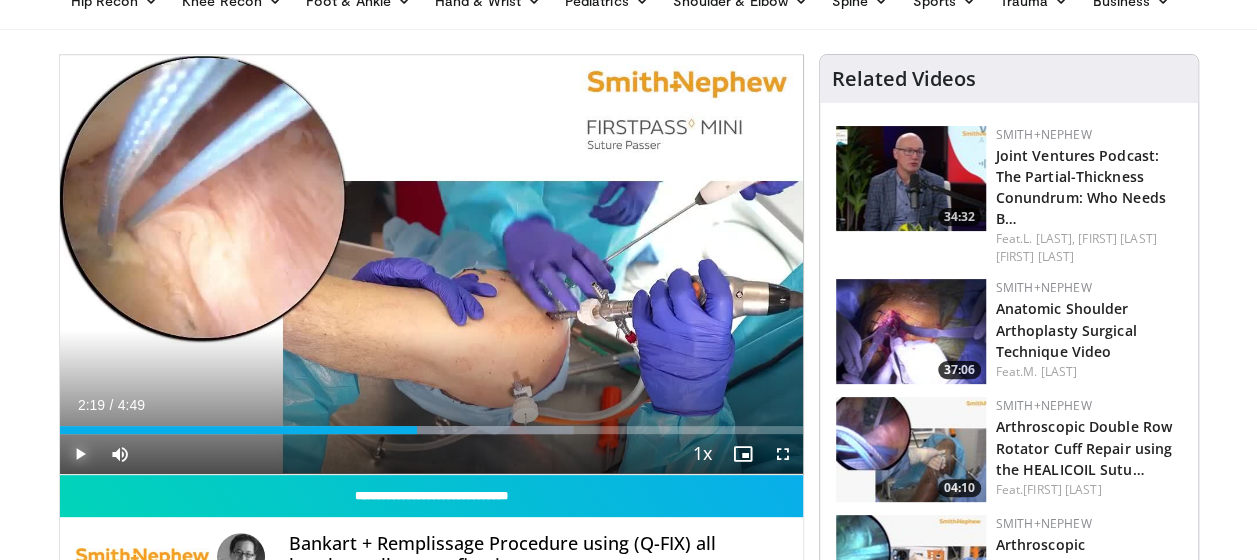 click at bounding box center (80, 454) 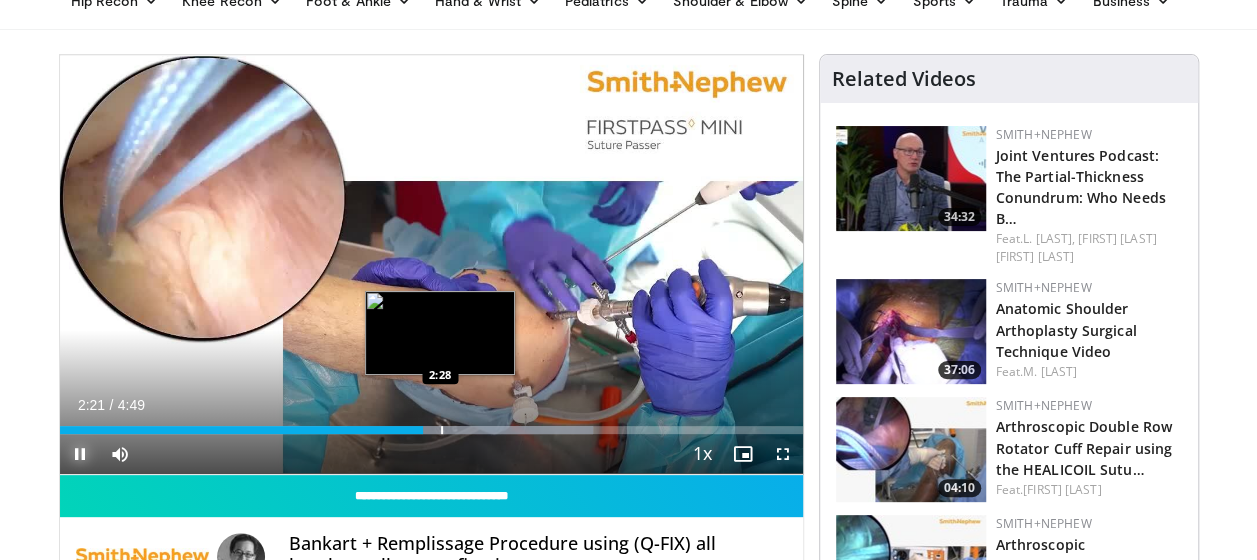 click at bounding box center [470, 430] 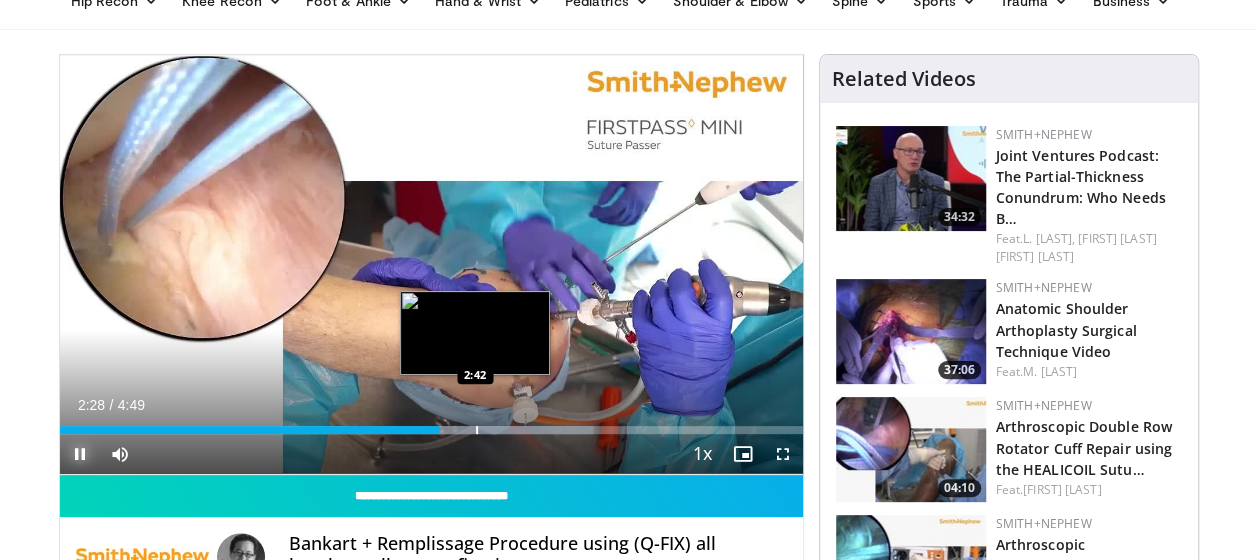 click at bounding box center (470, 430) 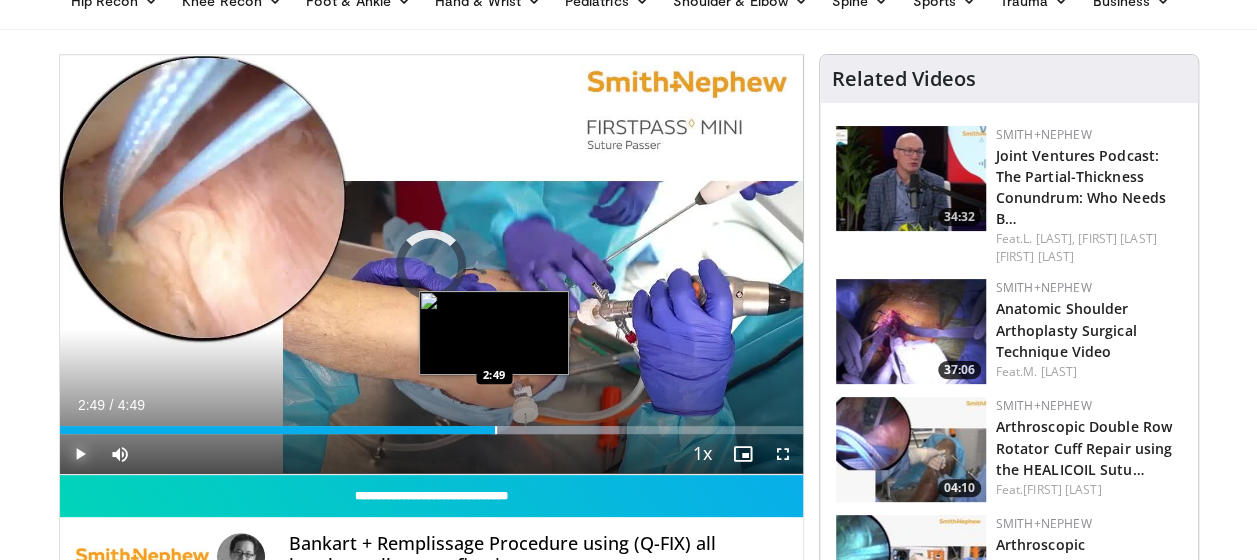 click at bounding box center [496, 430] 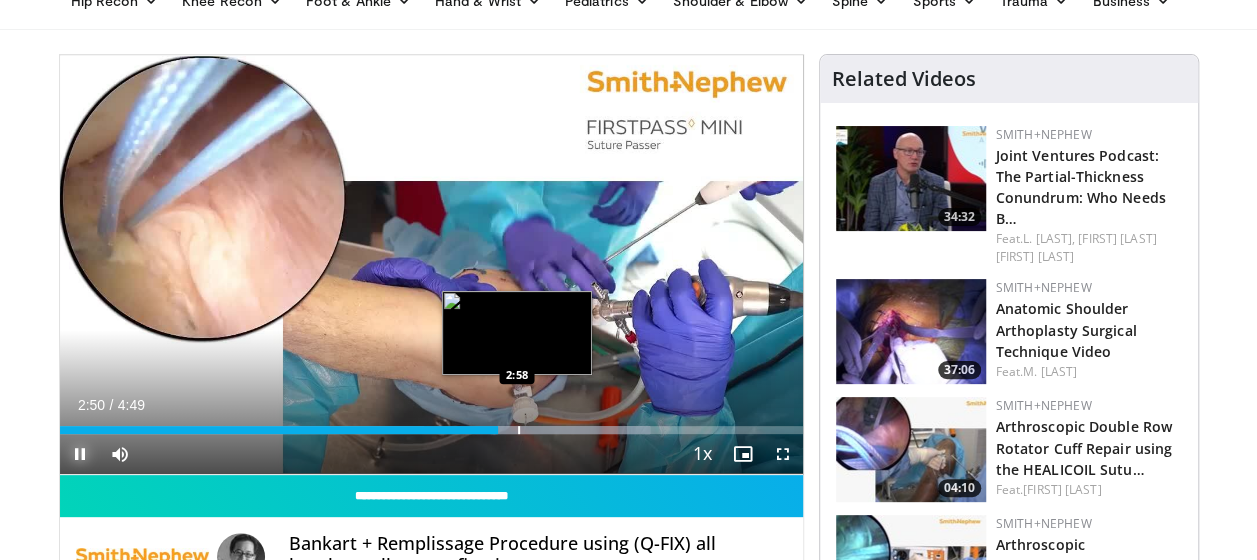 click at bounding box center (519, 430) 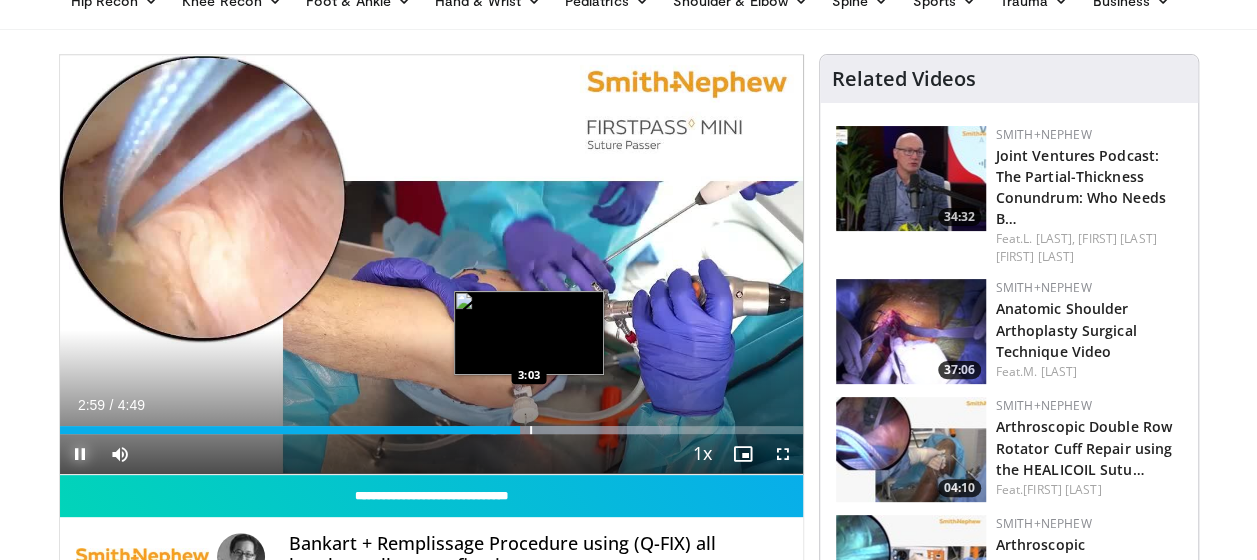 click at bounding box center [531, 430] 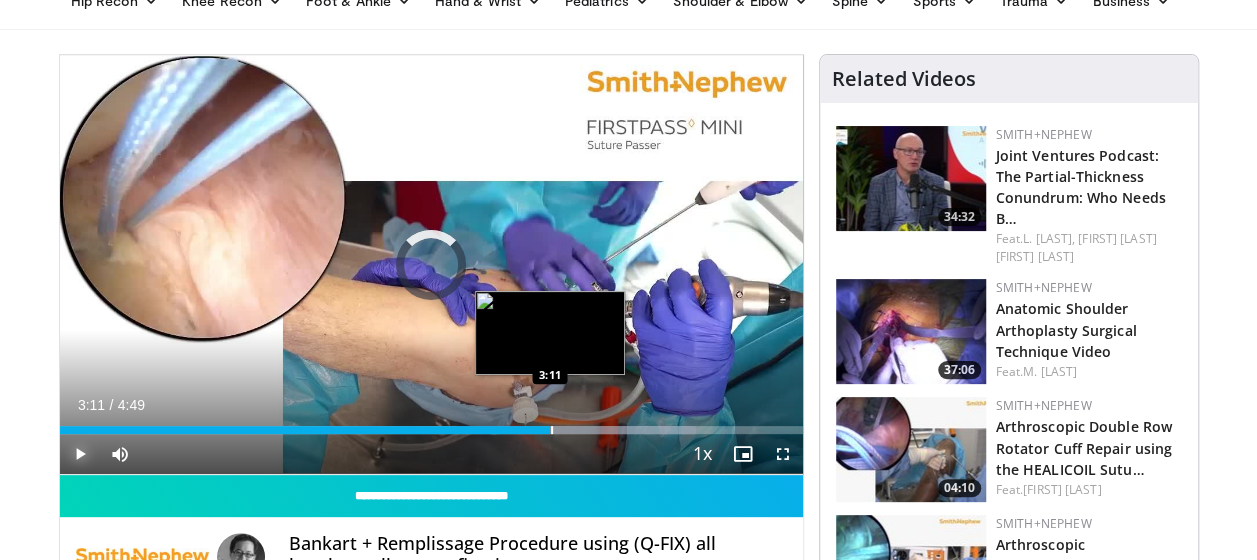 click at bounding box center (552, 430) 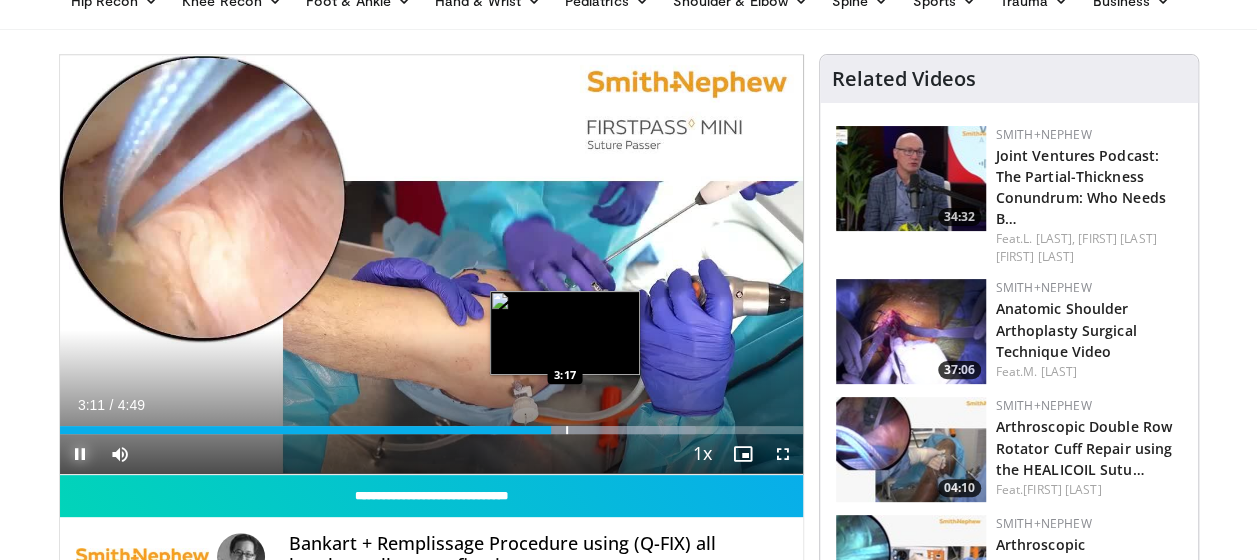 click at bounding box center [567, 430] 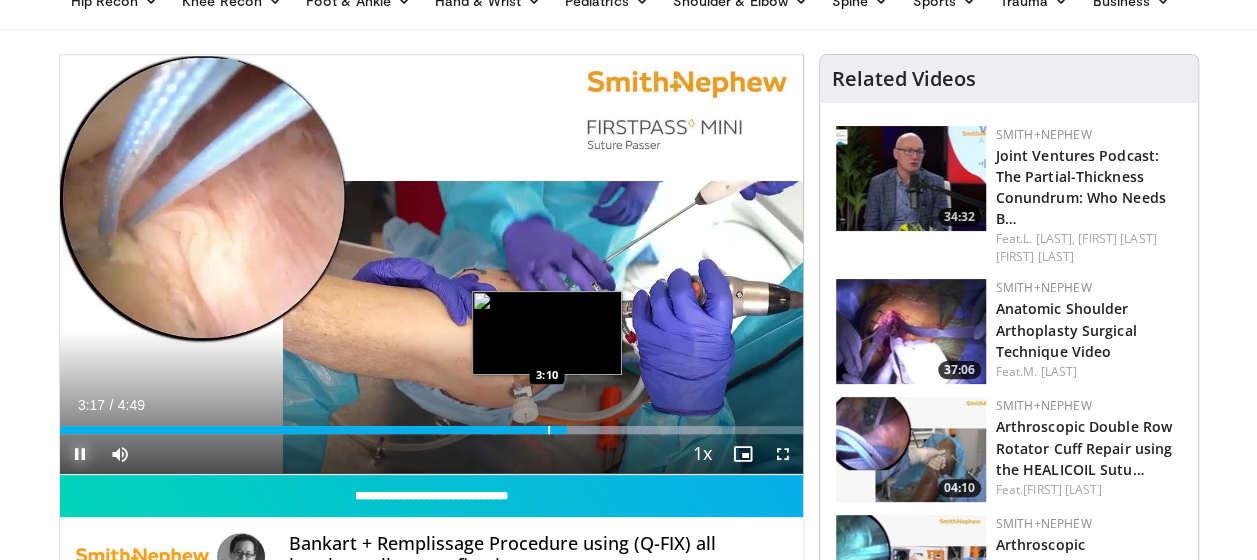 click at bounding box center (549, 430) 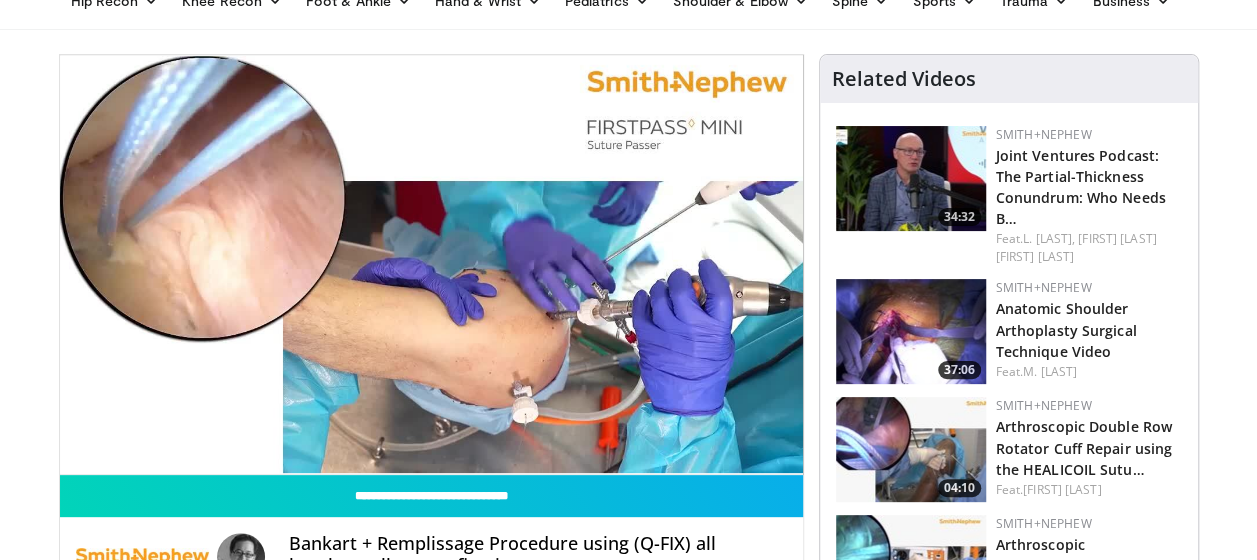 click on "**********" at bounding box center (431, 265) 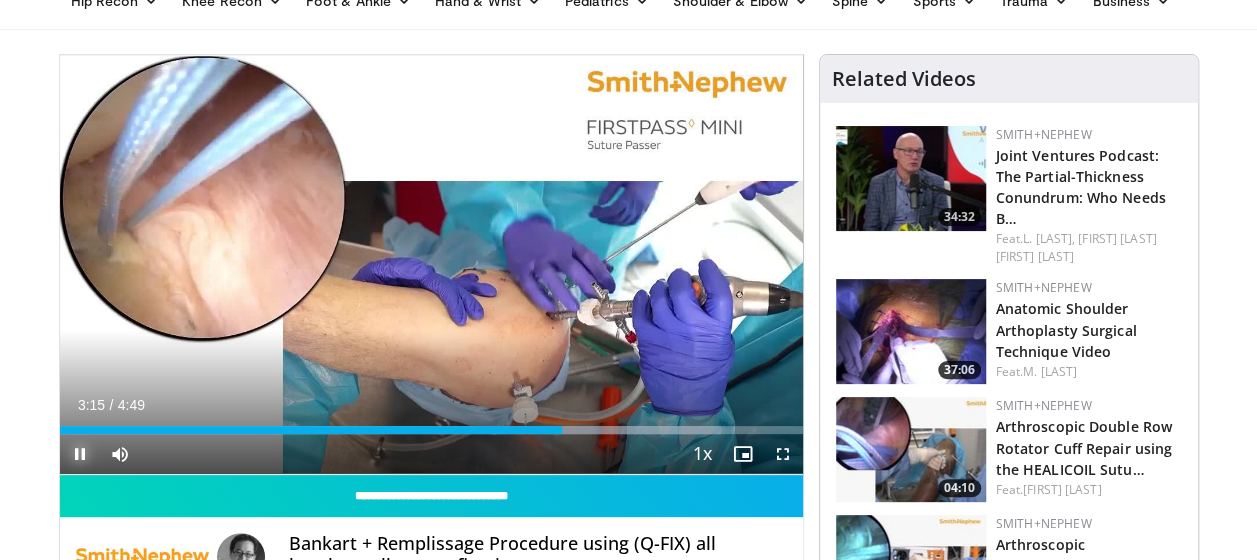 click at bounding box center (80, 454) 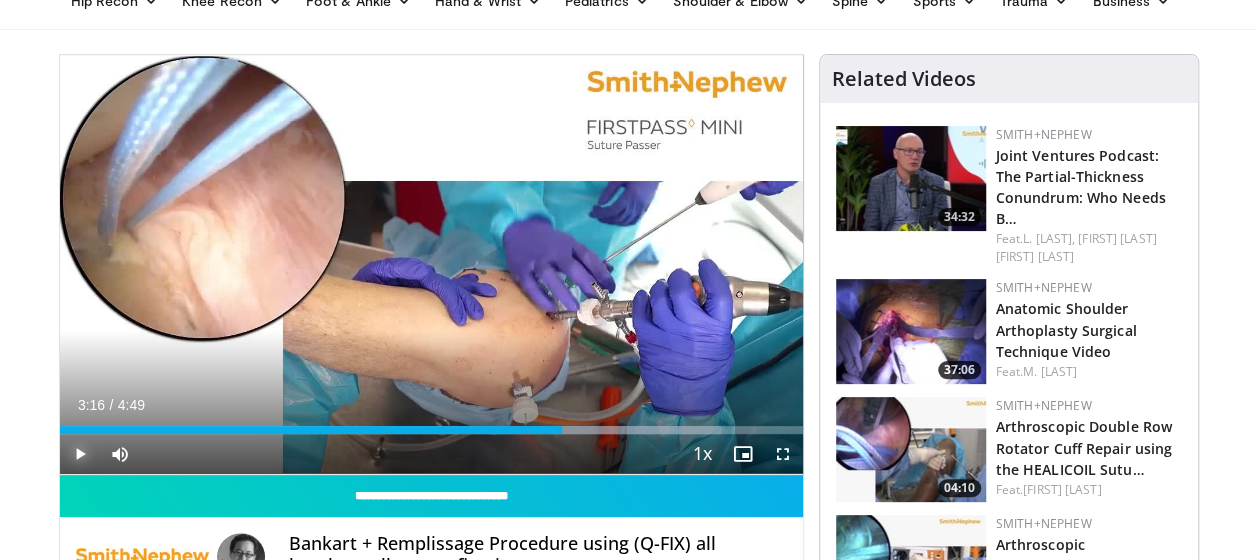 click at bounding box center [80, 454] 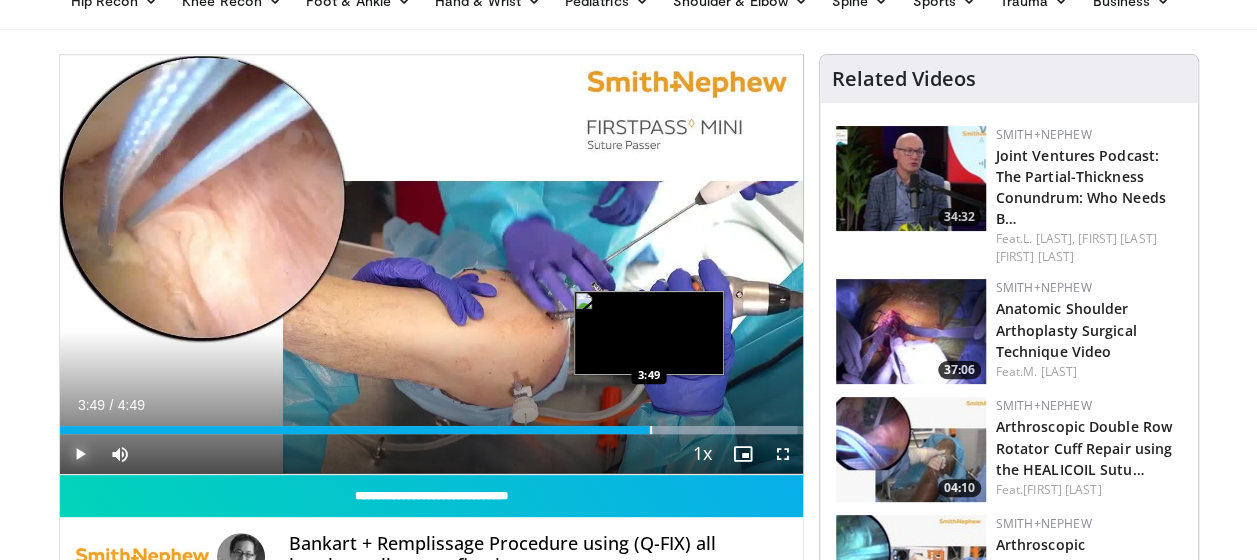 click at bounding box center (651, 430) 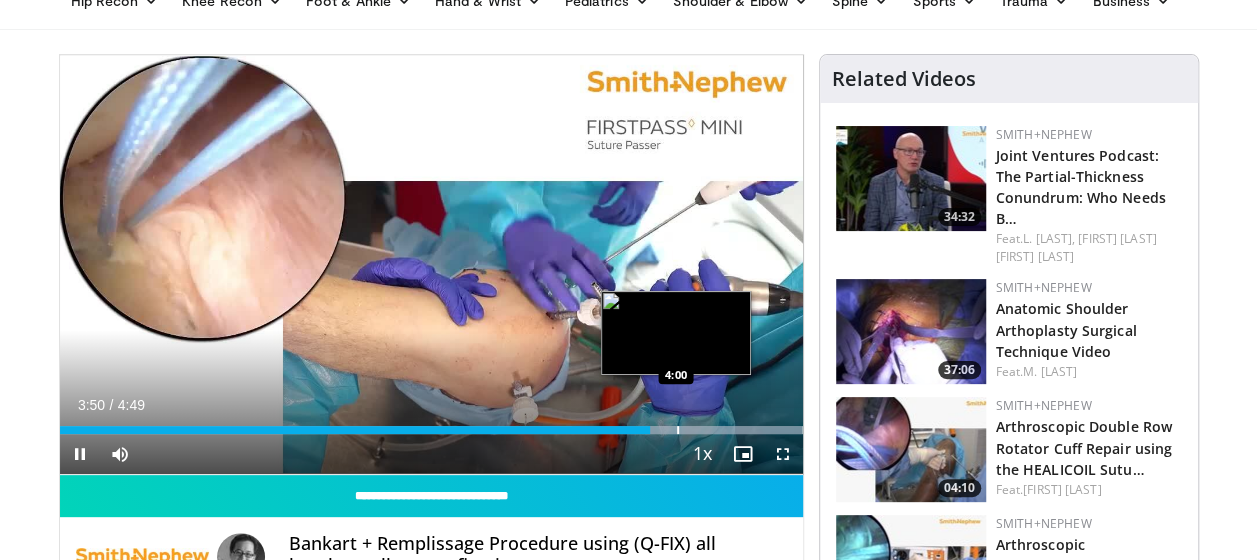 click on "10 seconds
Tap to unmute" at bounding box center (431, 264) 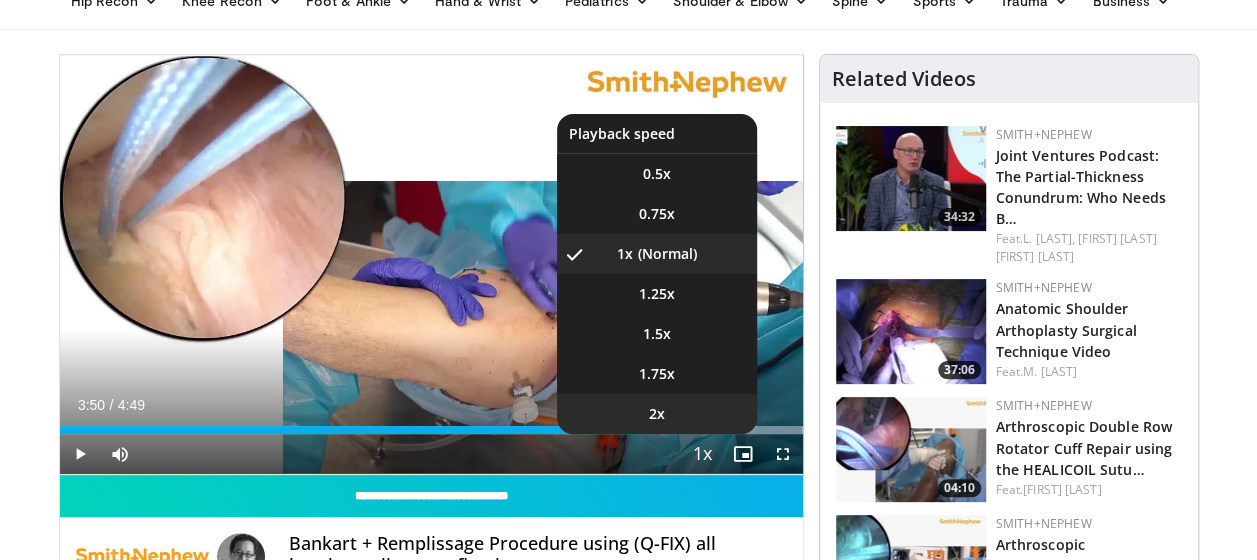 click on "2x" at bounding box center [657, 414] 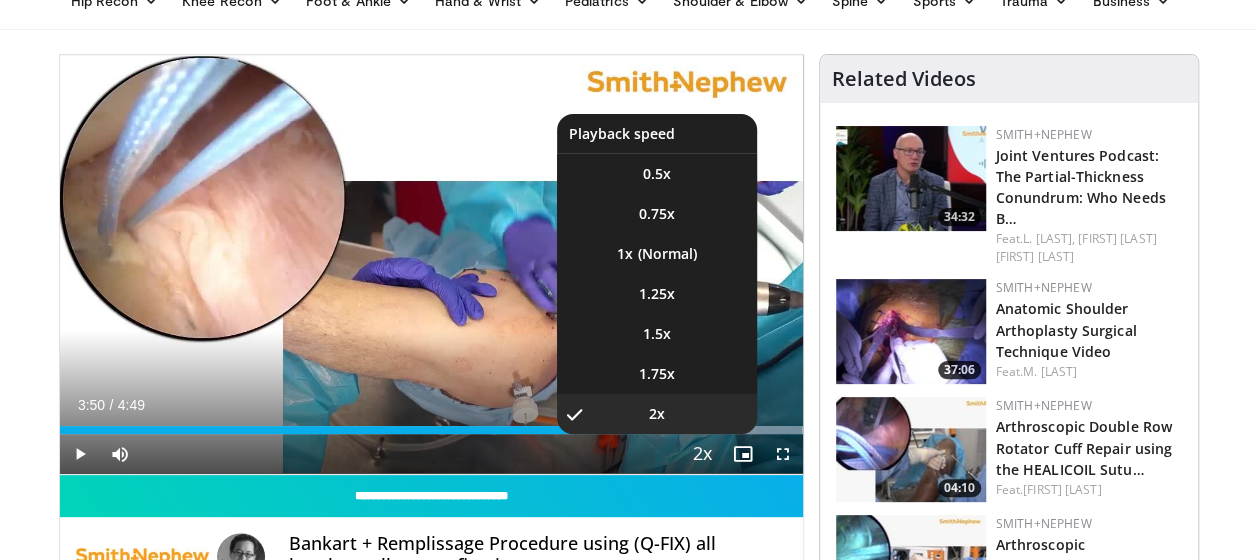 click at bounding box center [703, 455] 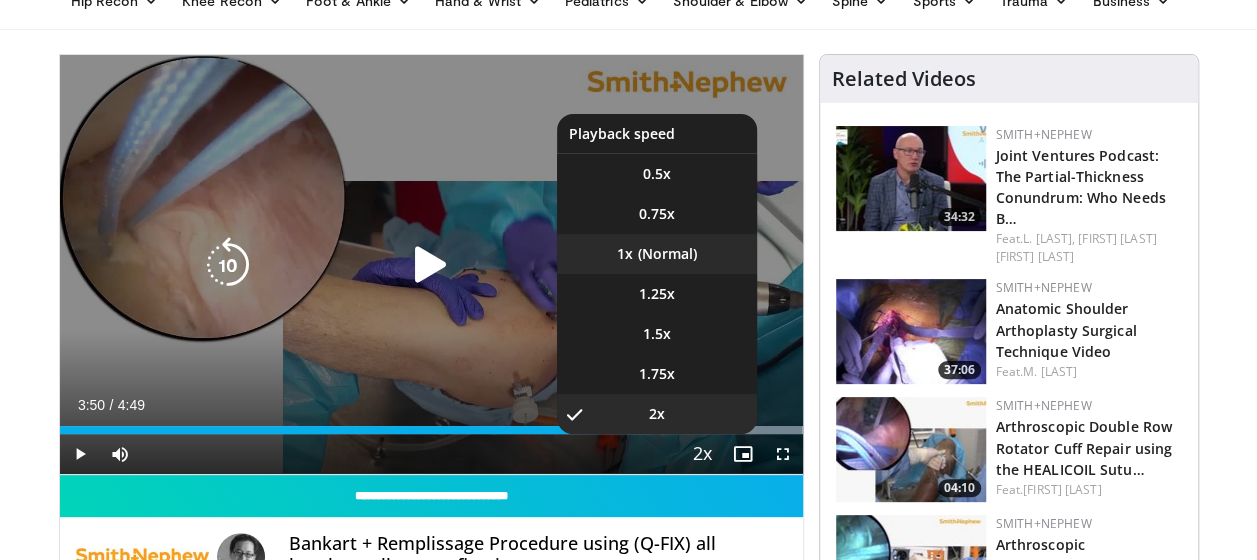 click on "1x" at bounding box center (657, 254) 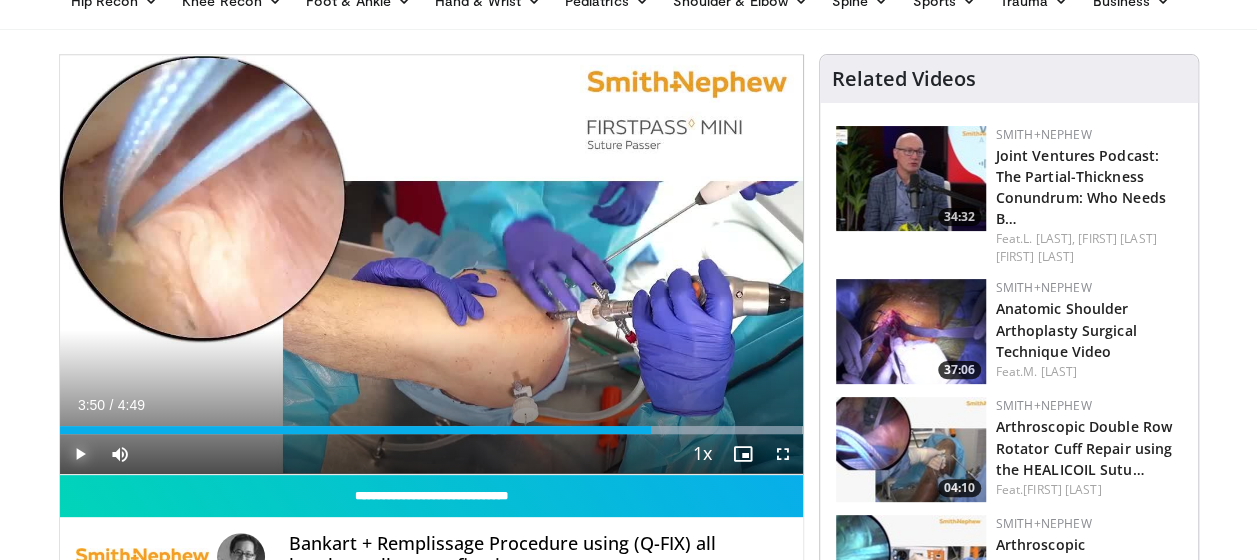 click at bounding box center [80, 454] 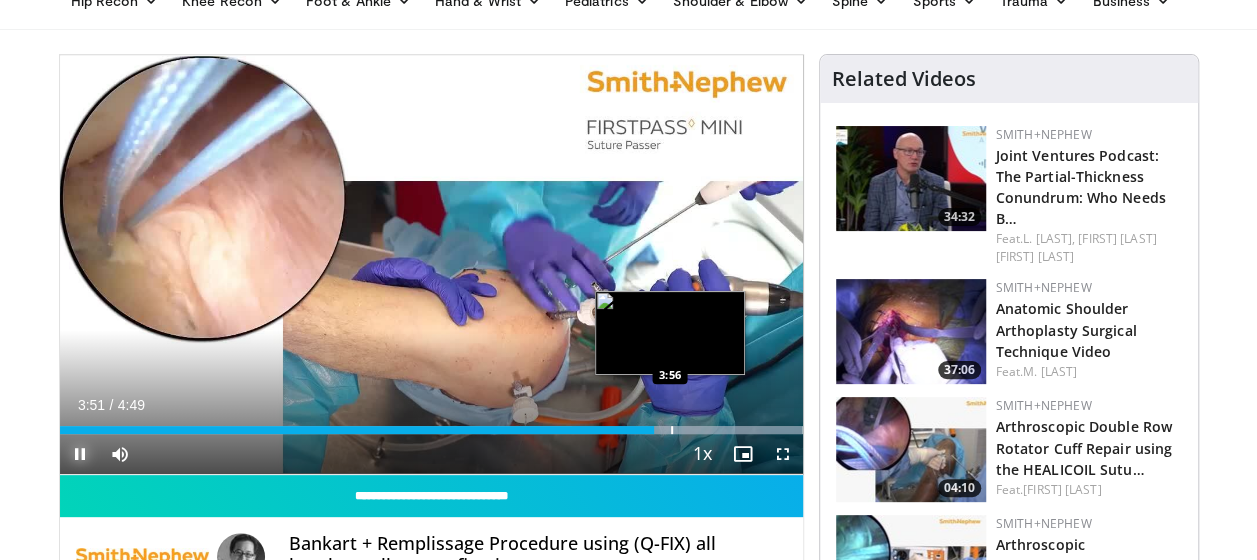 click at bounding box center [672, 430] 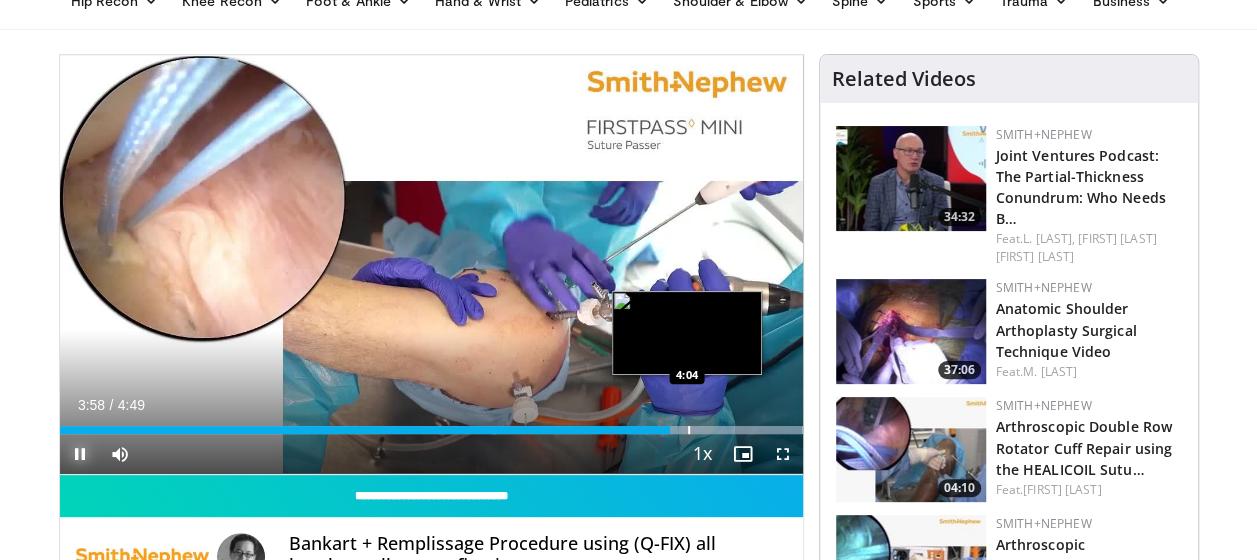 click at bounding box center (689, 430) 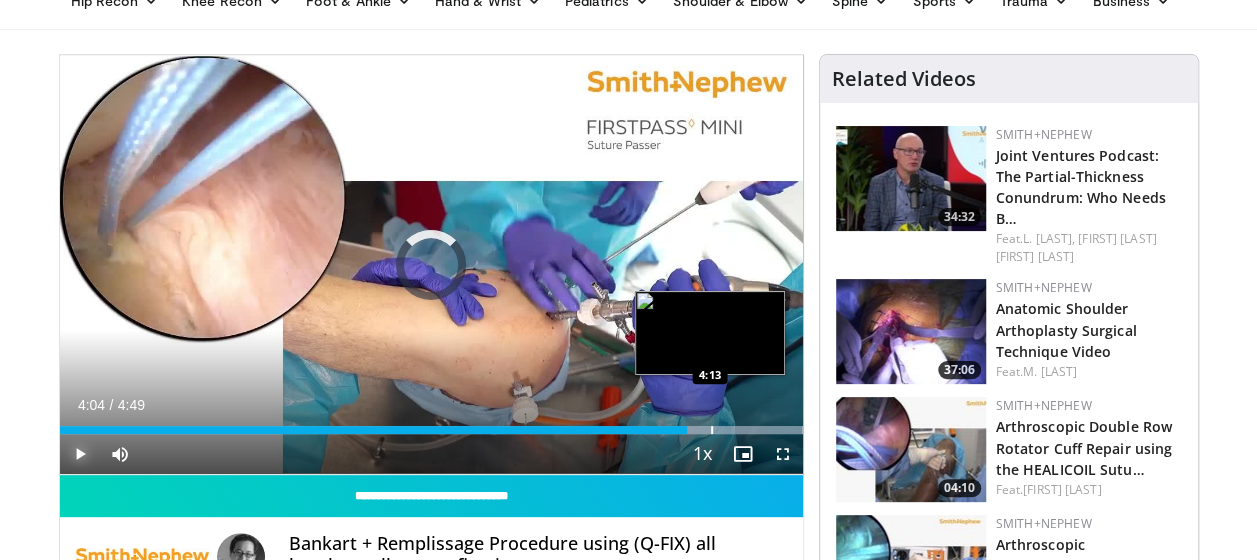 click at bounding box center (712, 430) 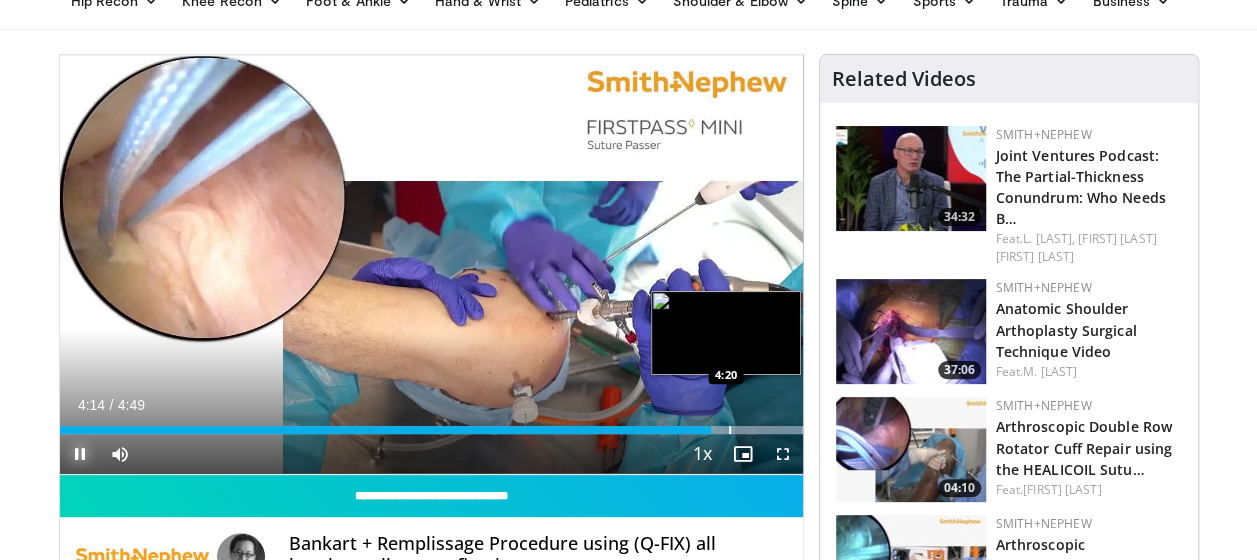 click at bounding box center (730, 430) 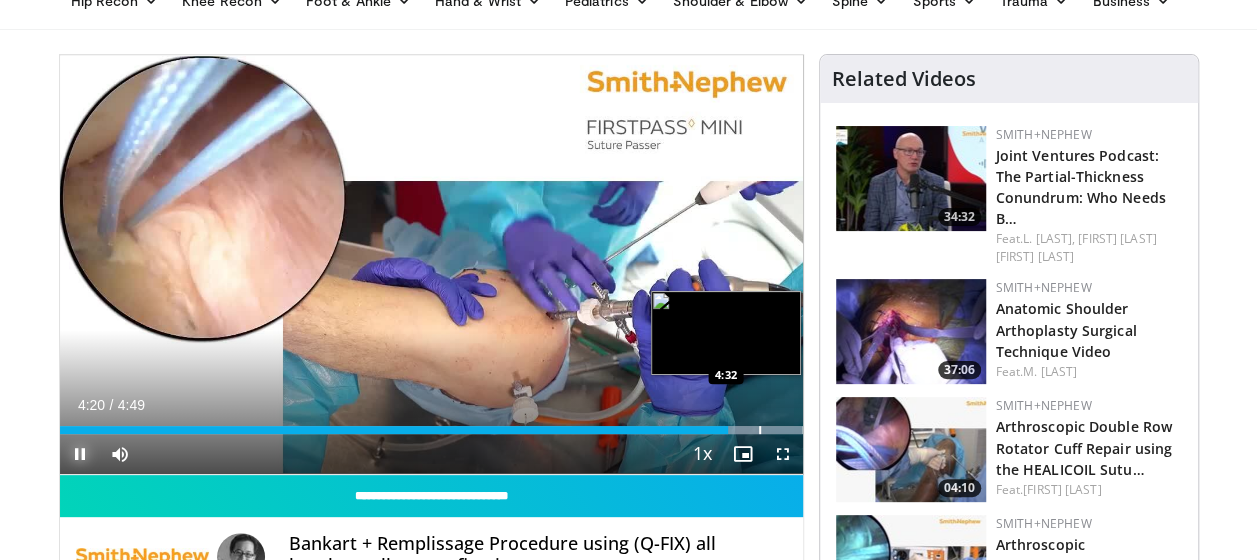 click at bounding box center (760, 430) 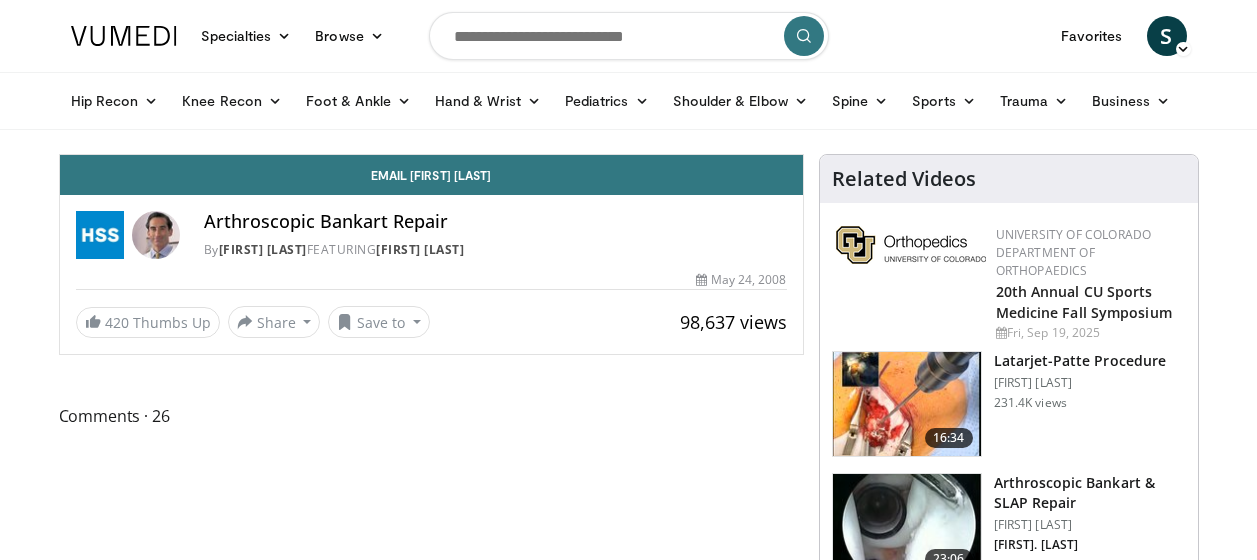 scroll, scrollTop: 0, scrollLeft: 0, axis: both 